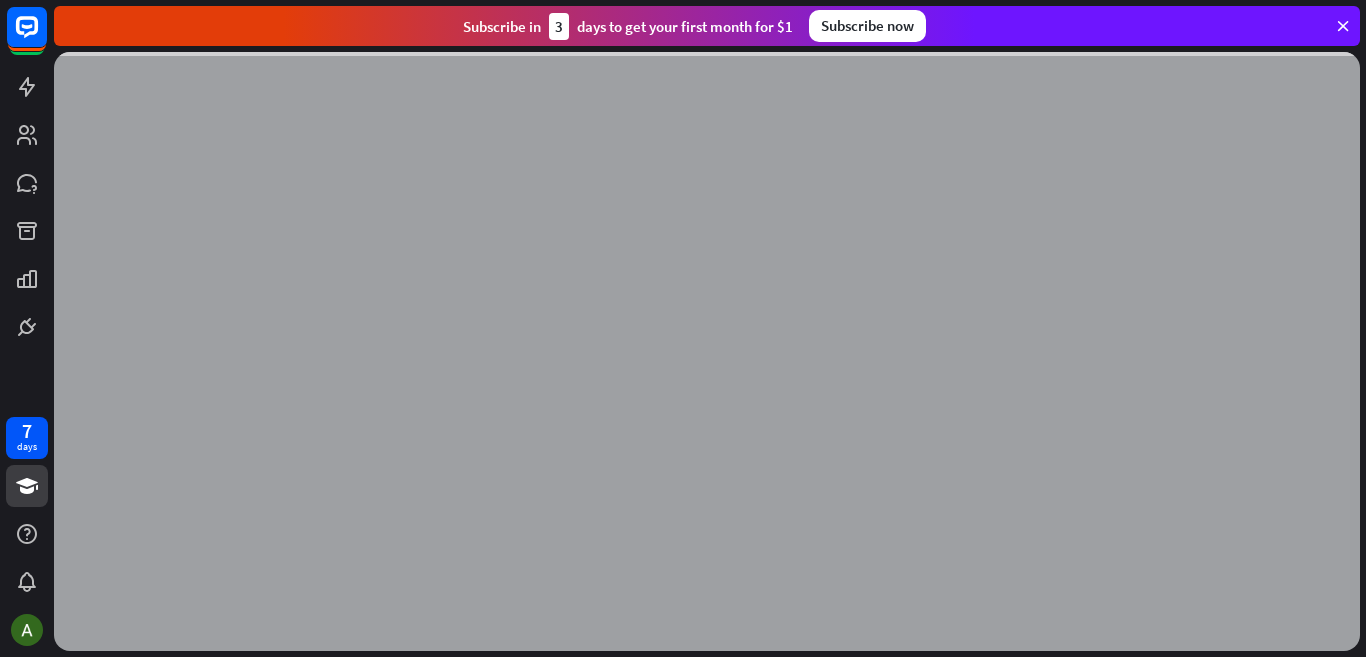 scroll, scrollTop: 0, scrollLeft: 0, axis: both 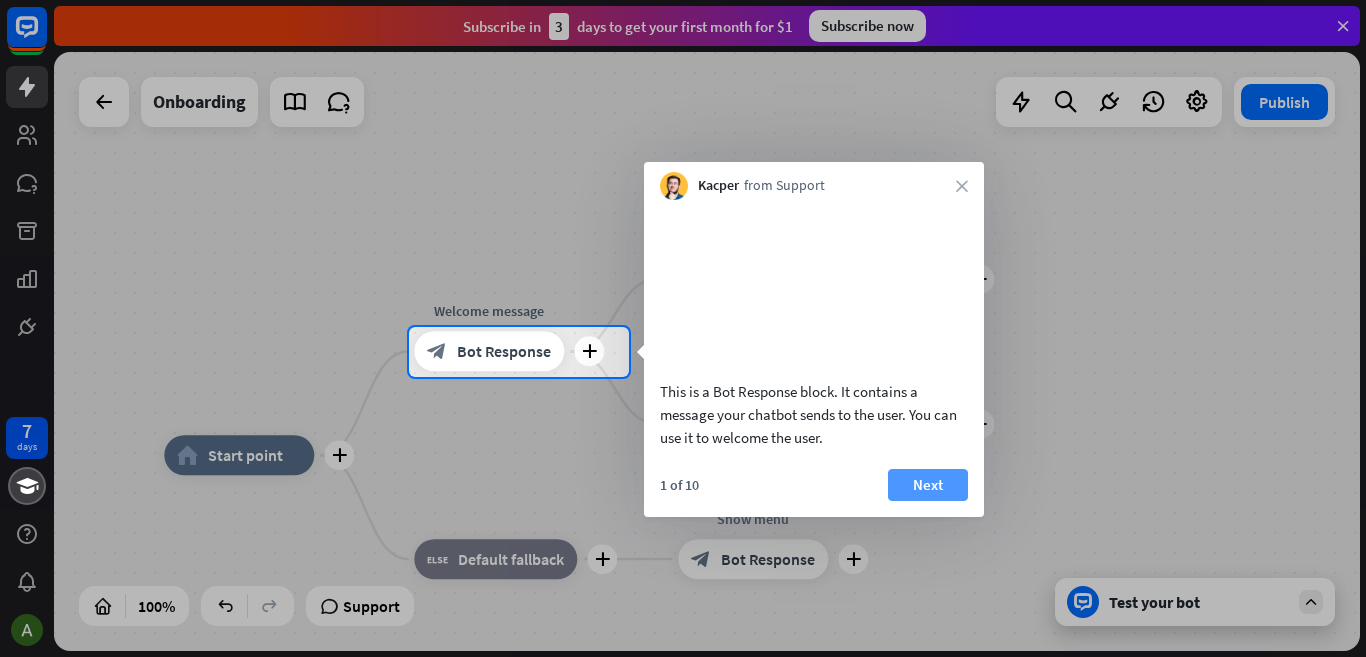 click on "Next" at bounding box center [928, 485] 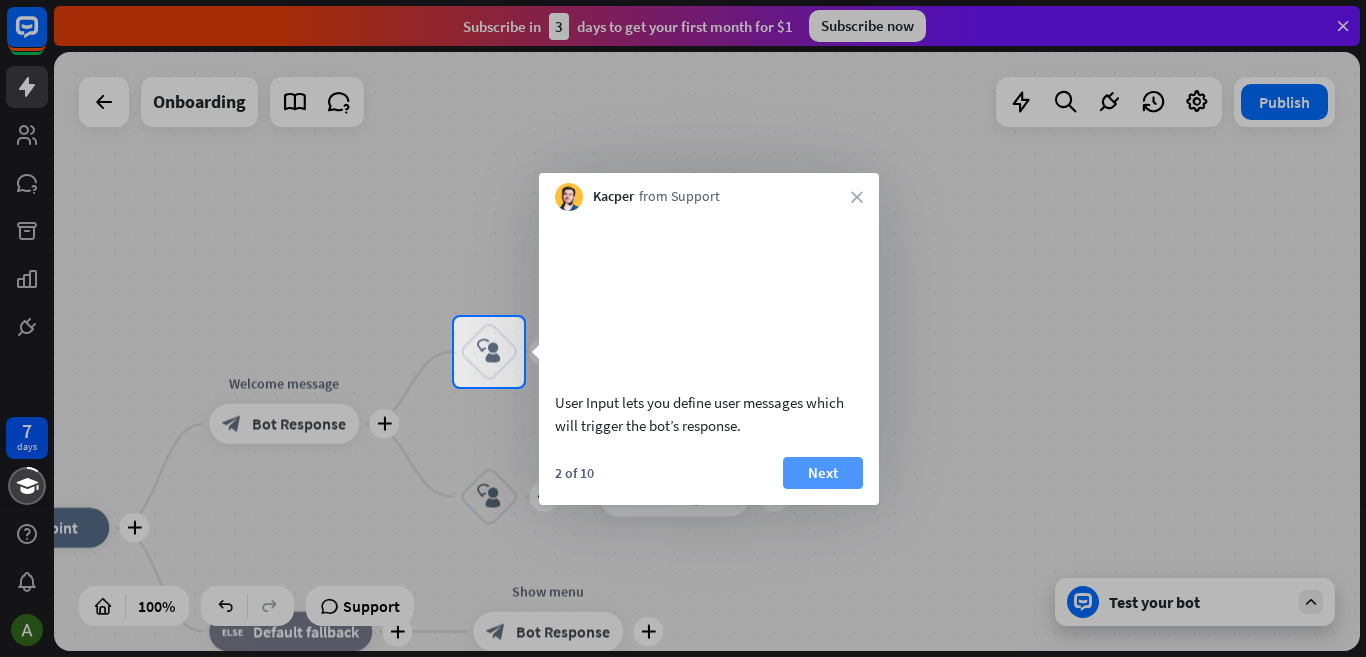 click on "Next" at bounding box center [823, 473] 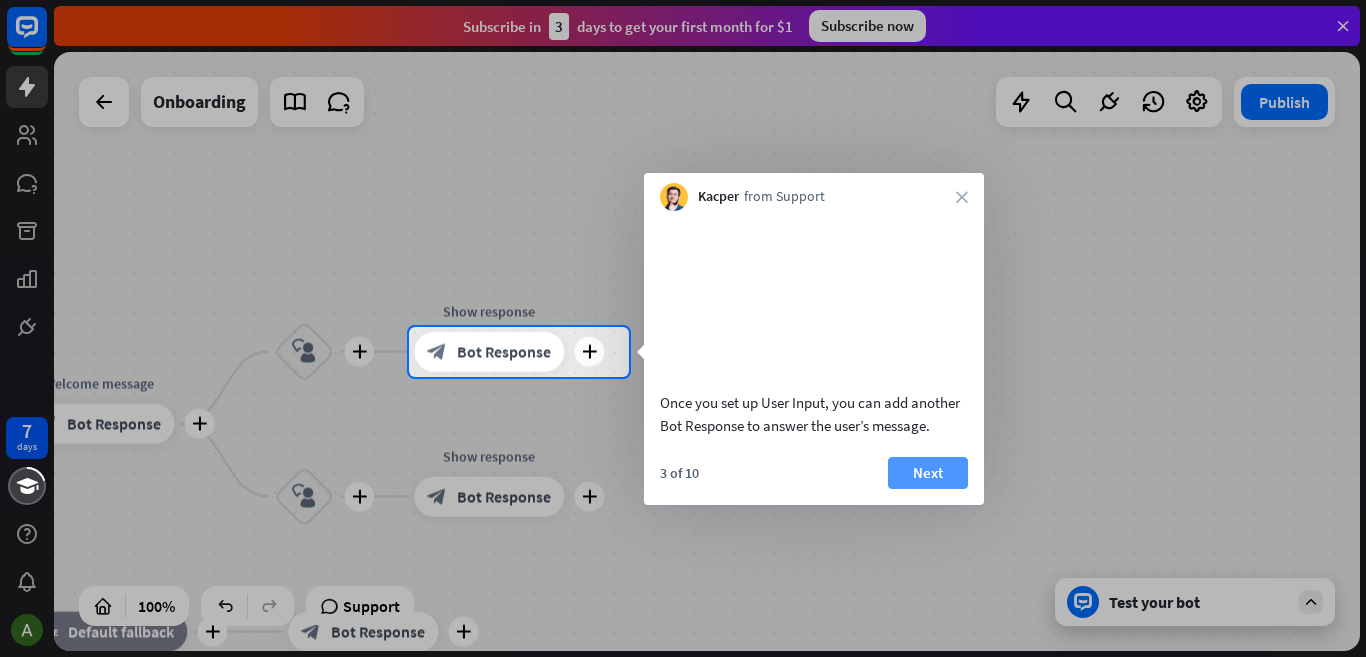 click on "Next" at bounding box center [928, 473] 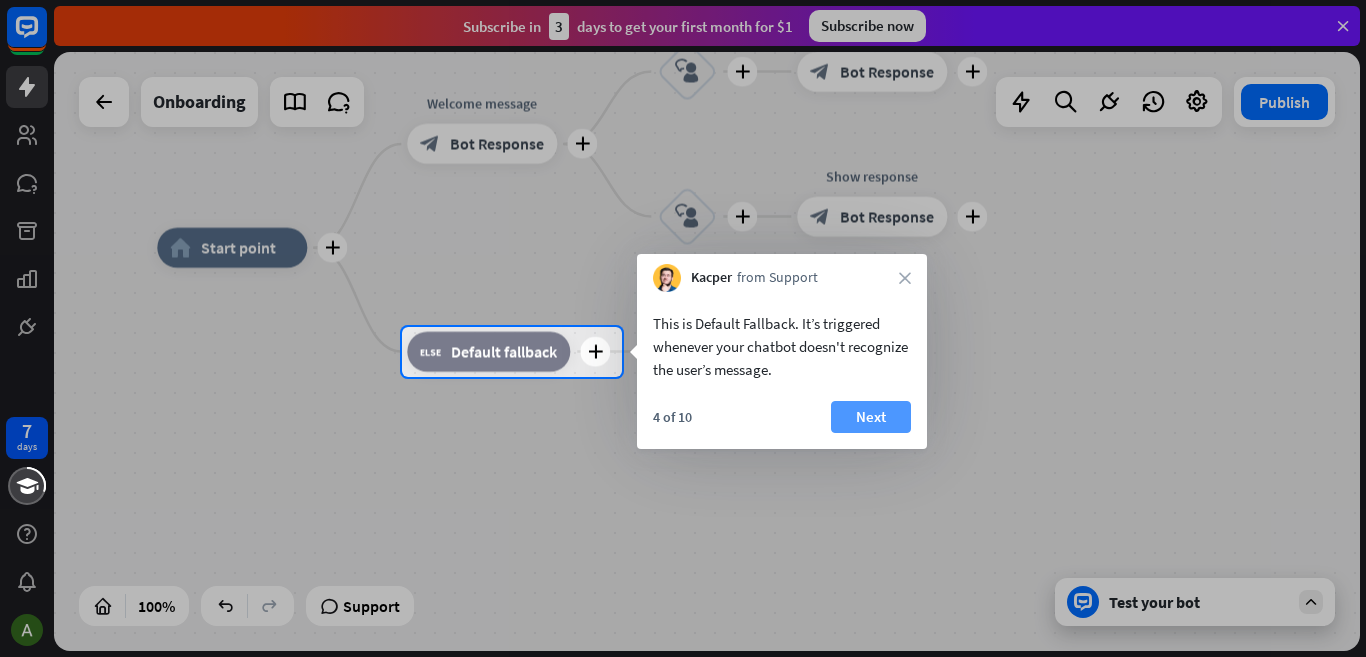 click on "Next" at bounding box center [871, 417] 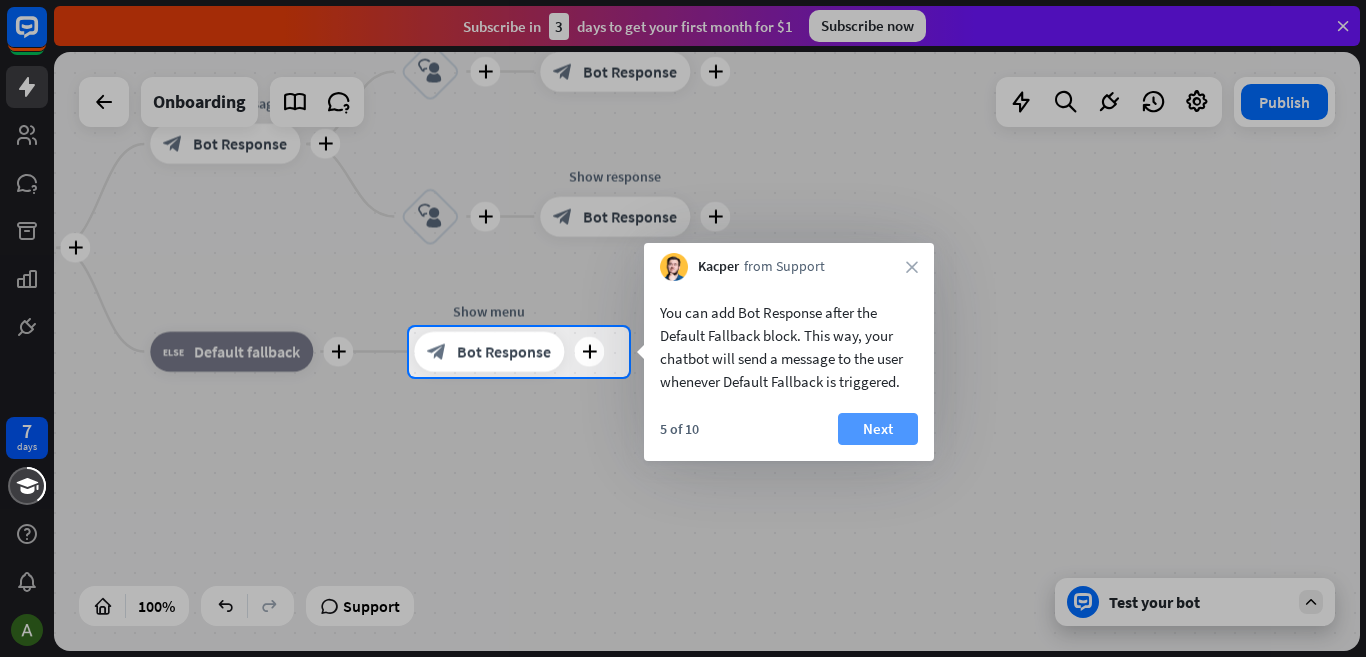 click on "Next" at bounding box center [878, 429] 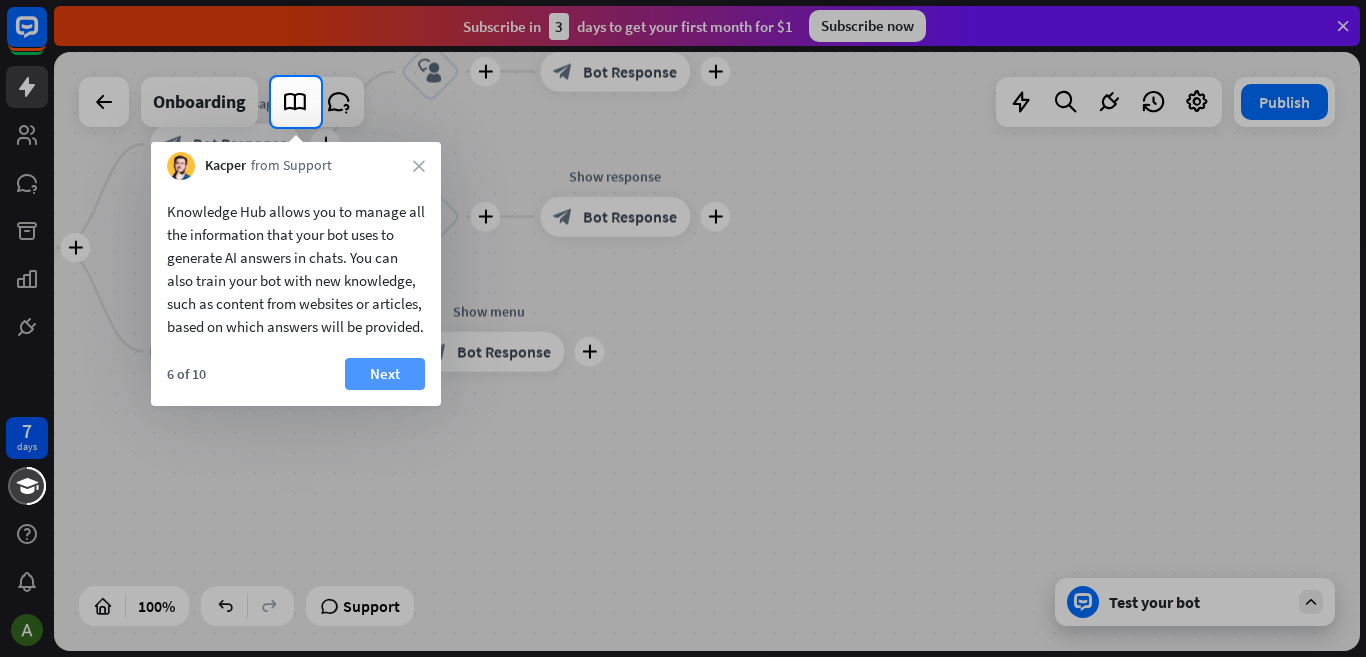 click on "Next" at bounding box center [385, 374] 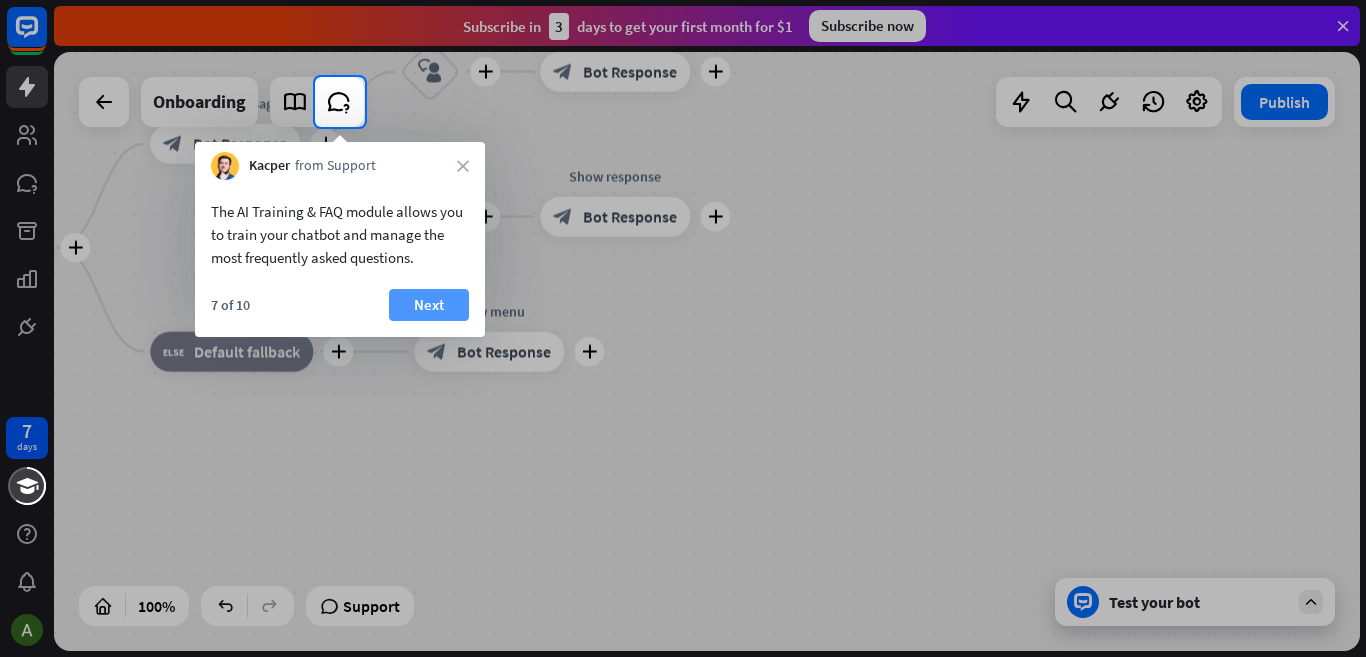 click on "Next" at bounding box center [429, 305] 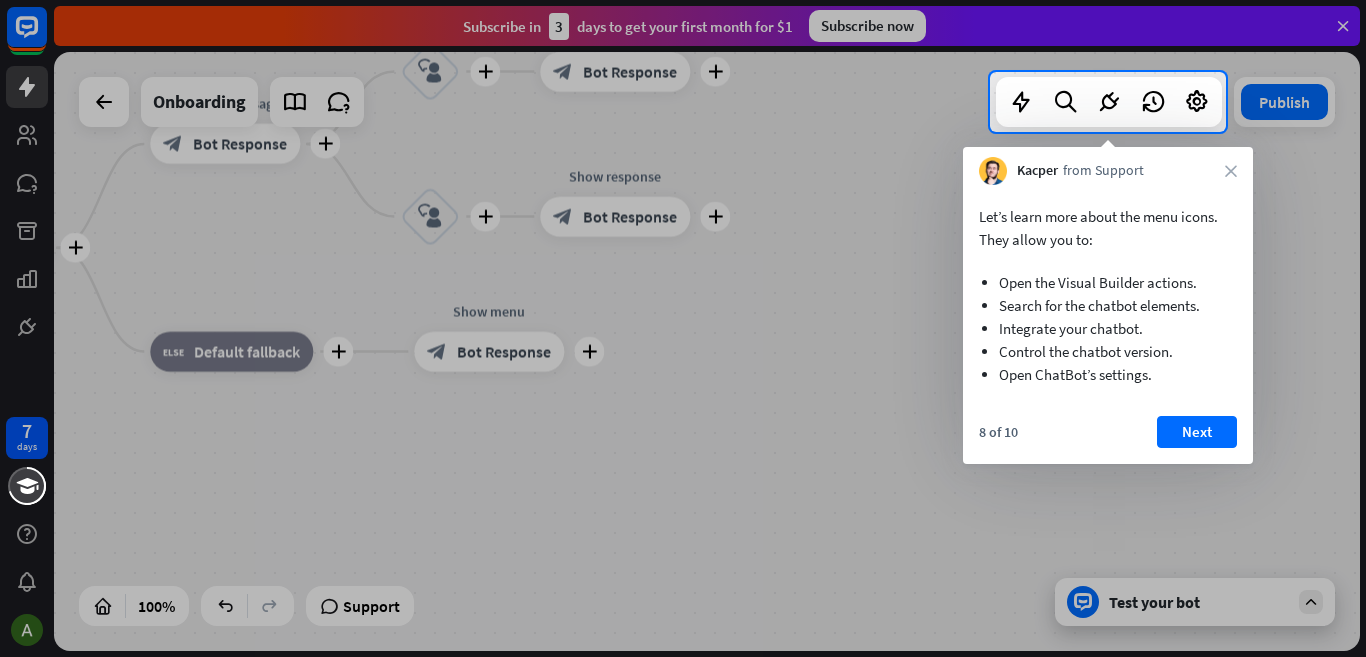 drag, startPoint x: 423, startPoint y: 309, endPoint x: 639, endPoint y: 461, distance: 264.1212 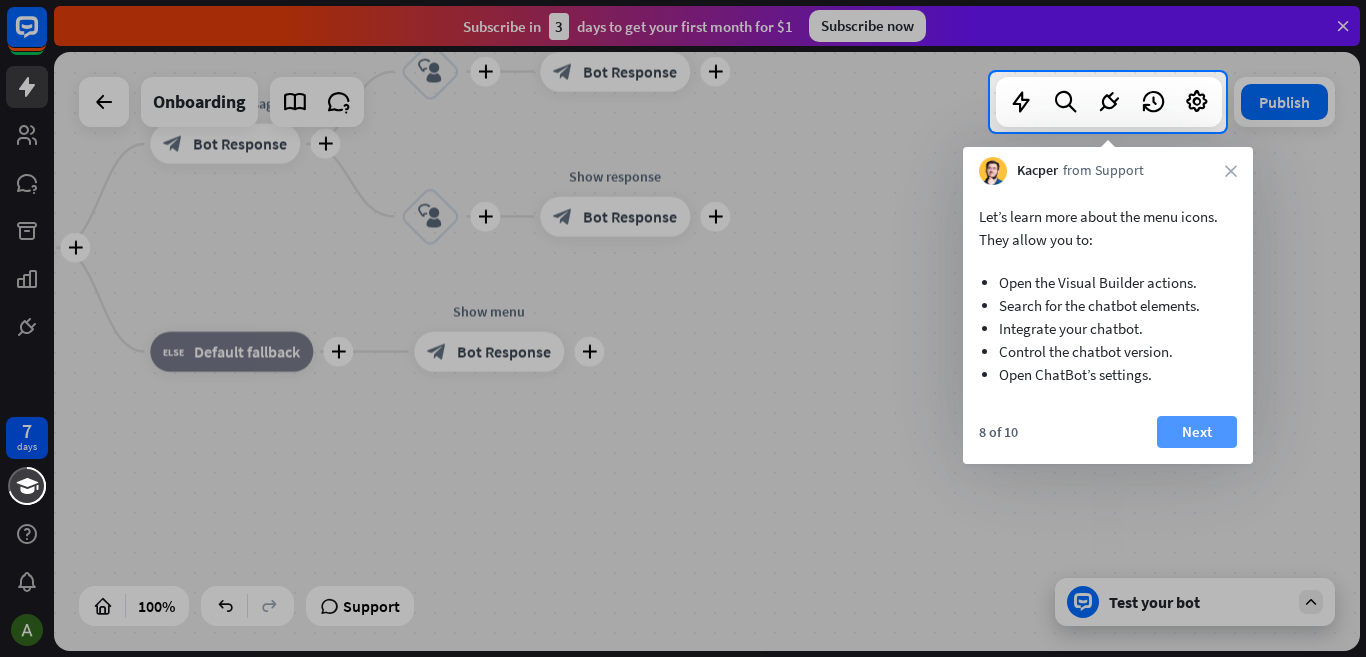 click on "Next" at bounding box center (1197, 432) 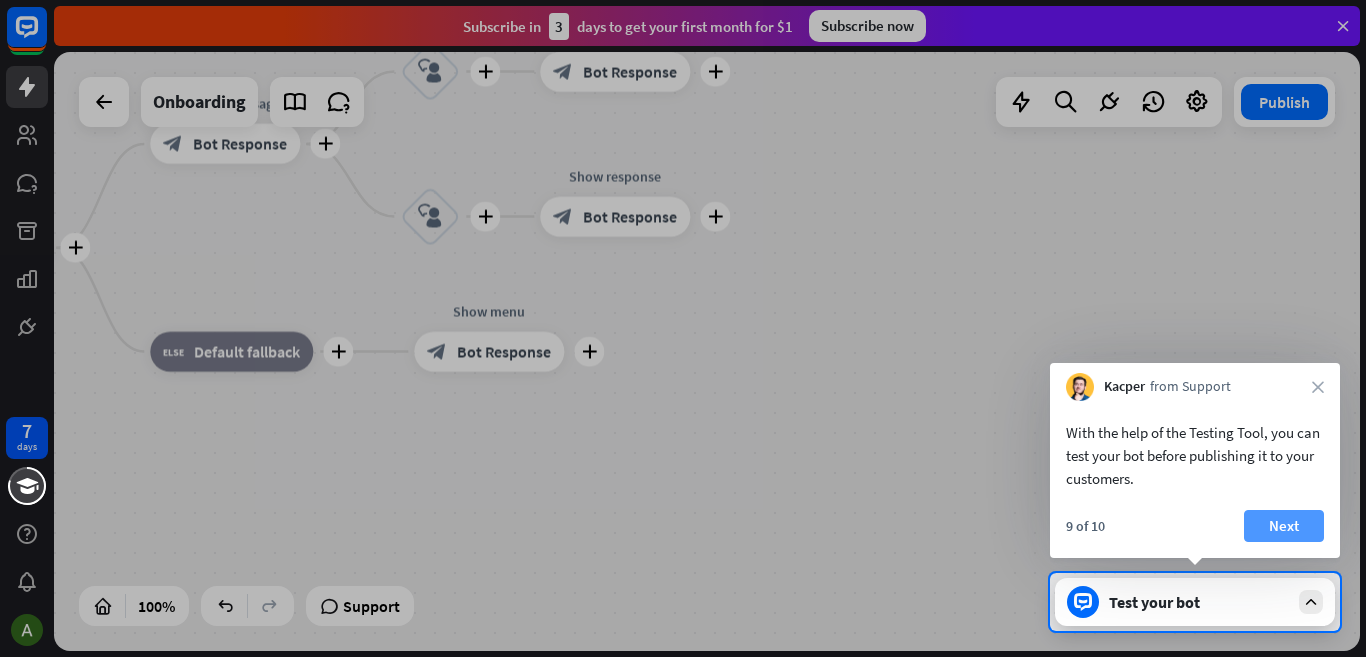 click on "Next" at bounding box center [1284, 526] 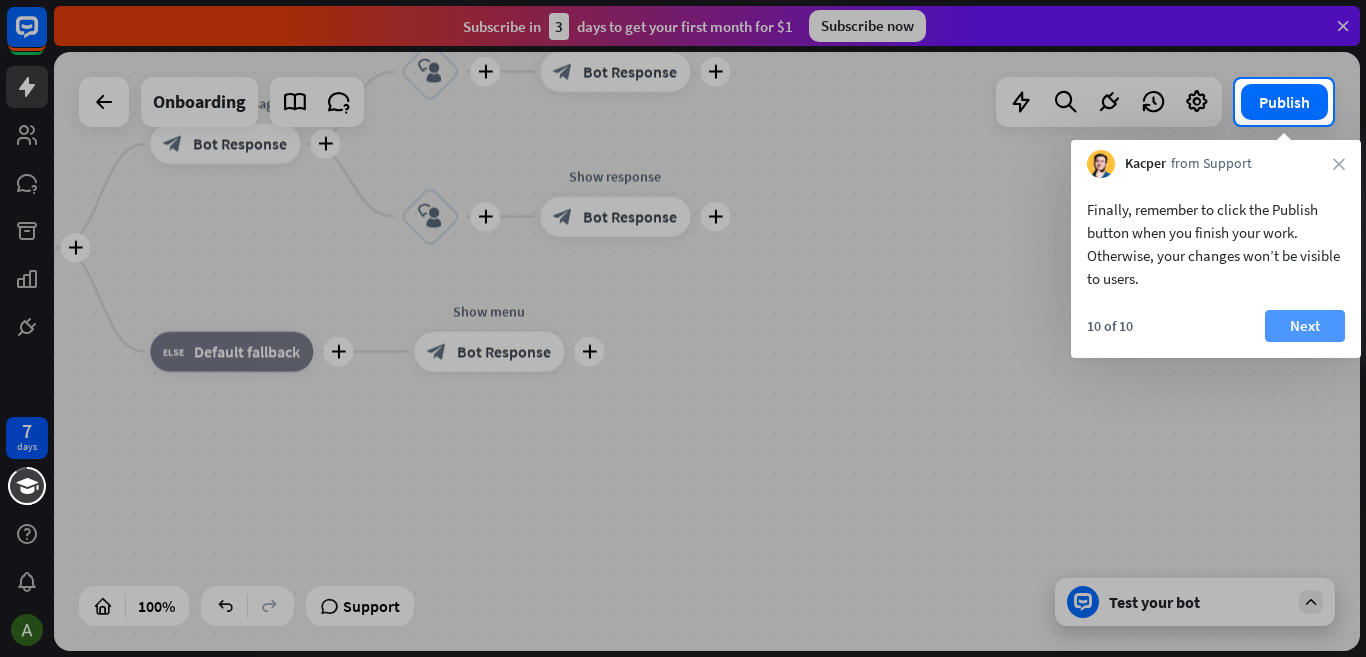 click on "Next" at bounding box center [1305, 326] 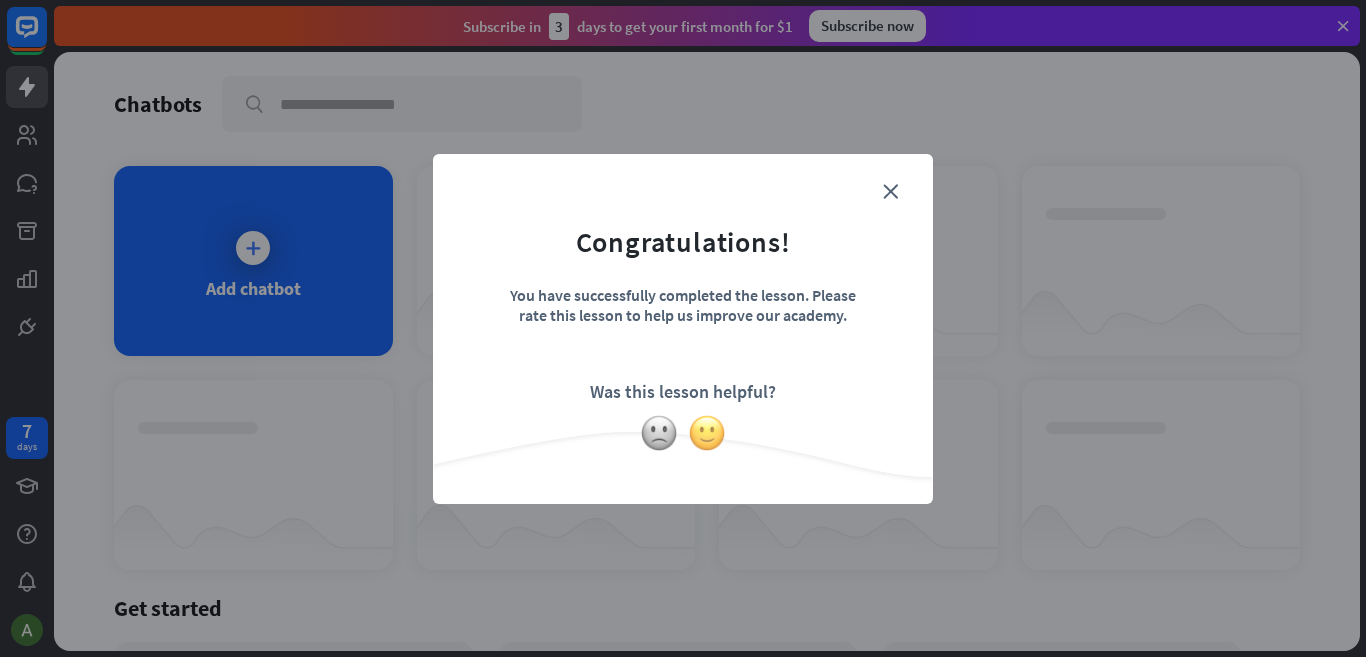 click at bounding box center (707, 433) 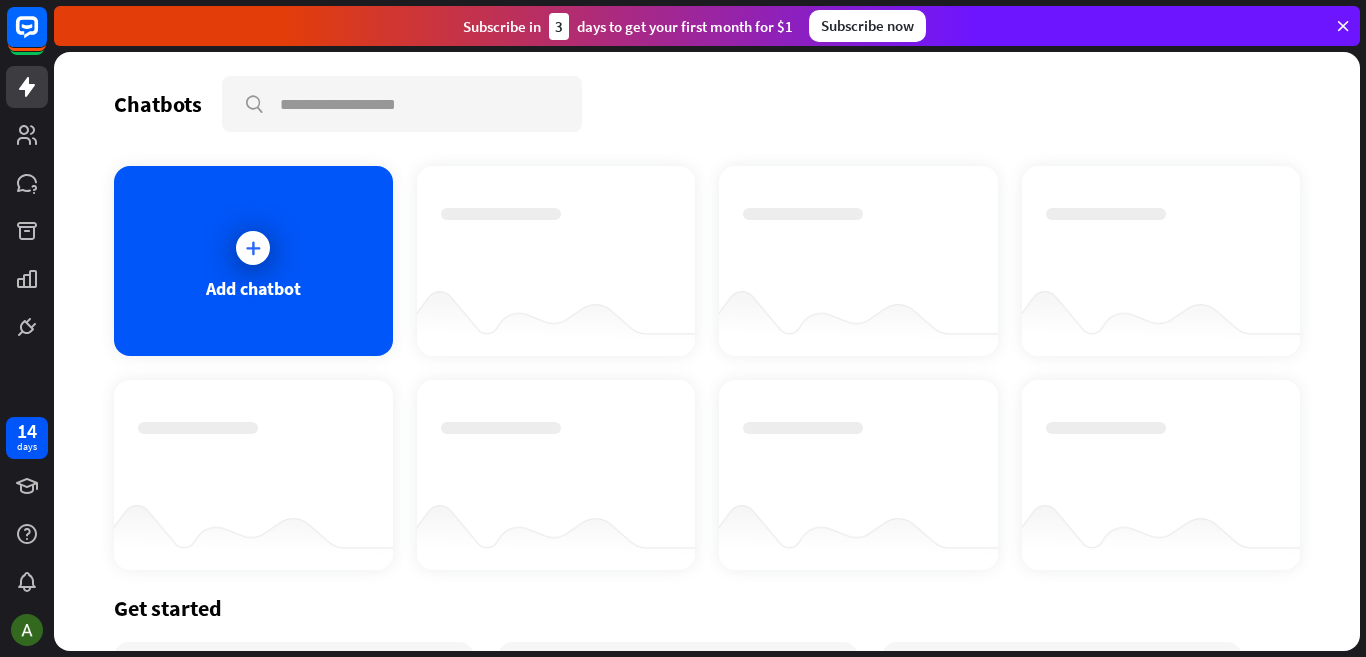 click on "Thanks for making all this better!" at bounding box center (683, 328) 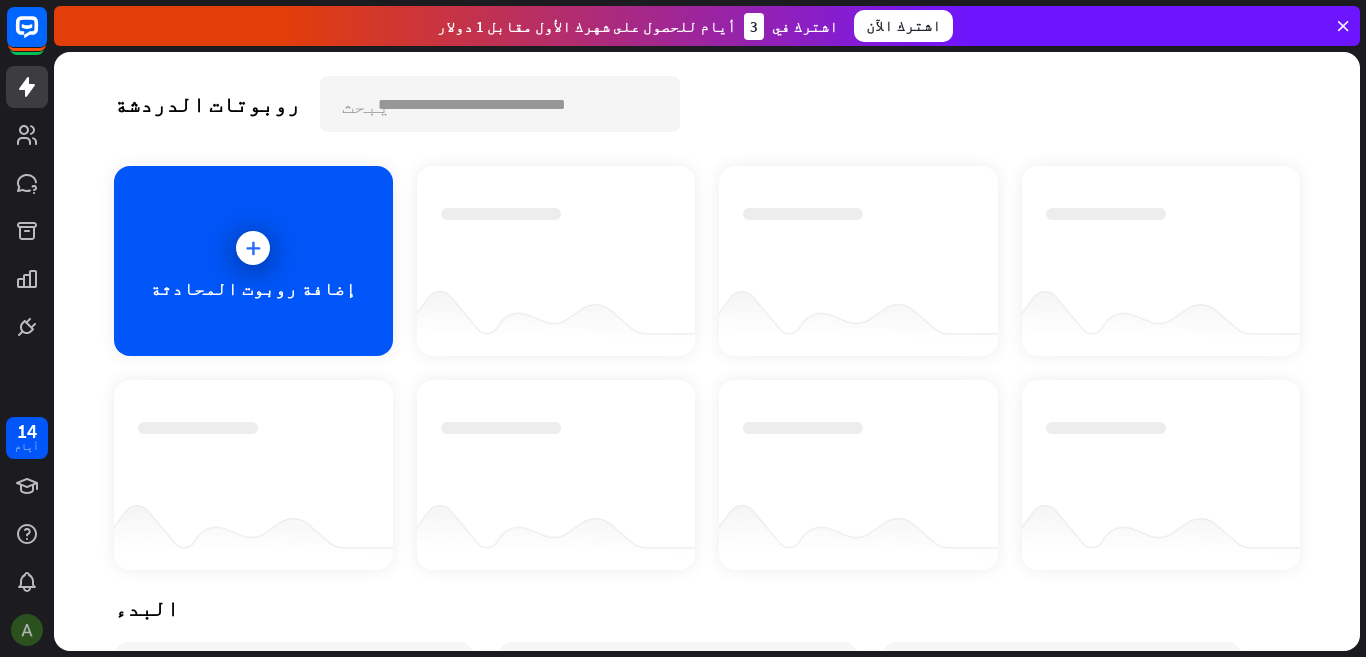 click at bounding box center (27, 630) 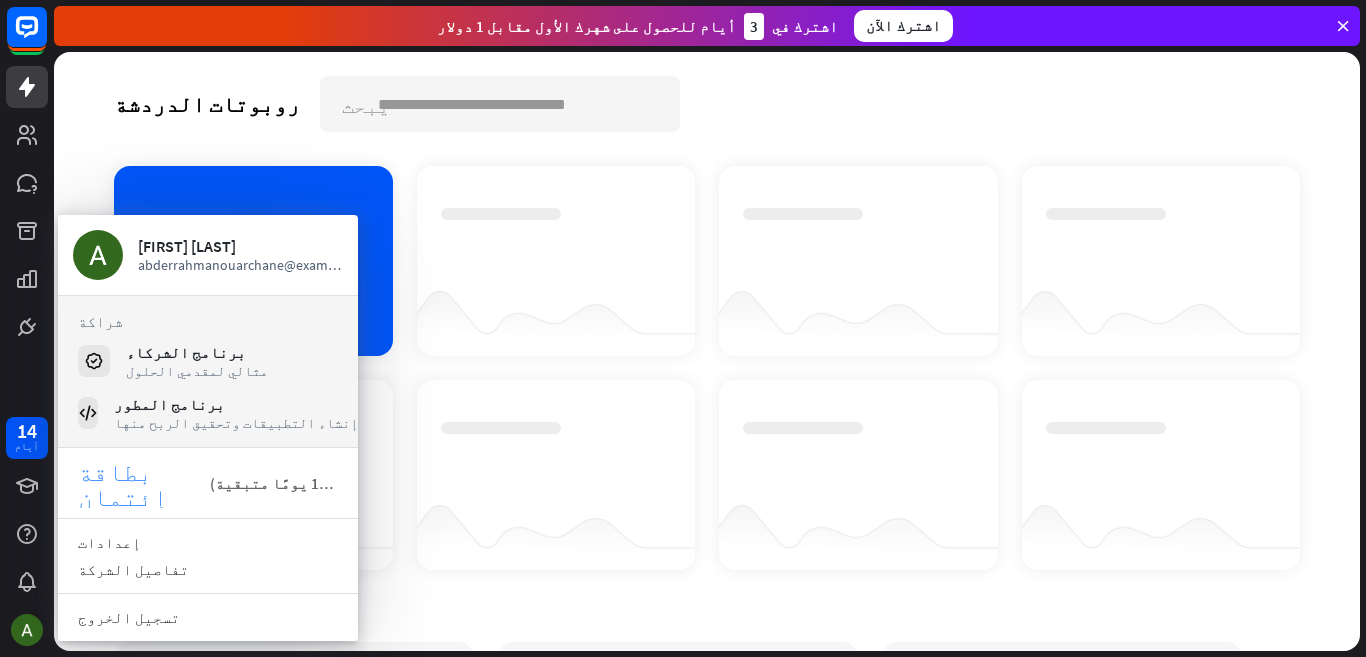 click on "بطاقة إئتمان" at bounding box center (123, 483) 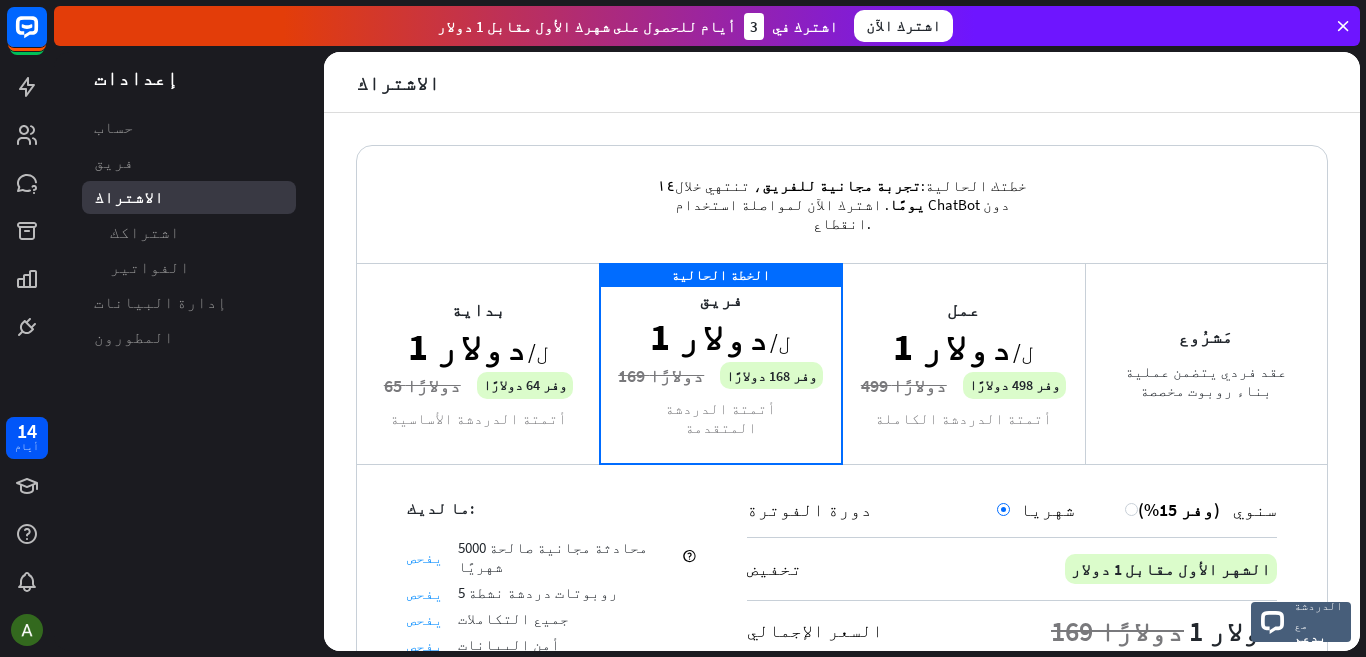 drag, startPoint x: 1365, startPoint y: 356, endPoint x: 1365, endPoint y: 519, distance: 163 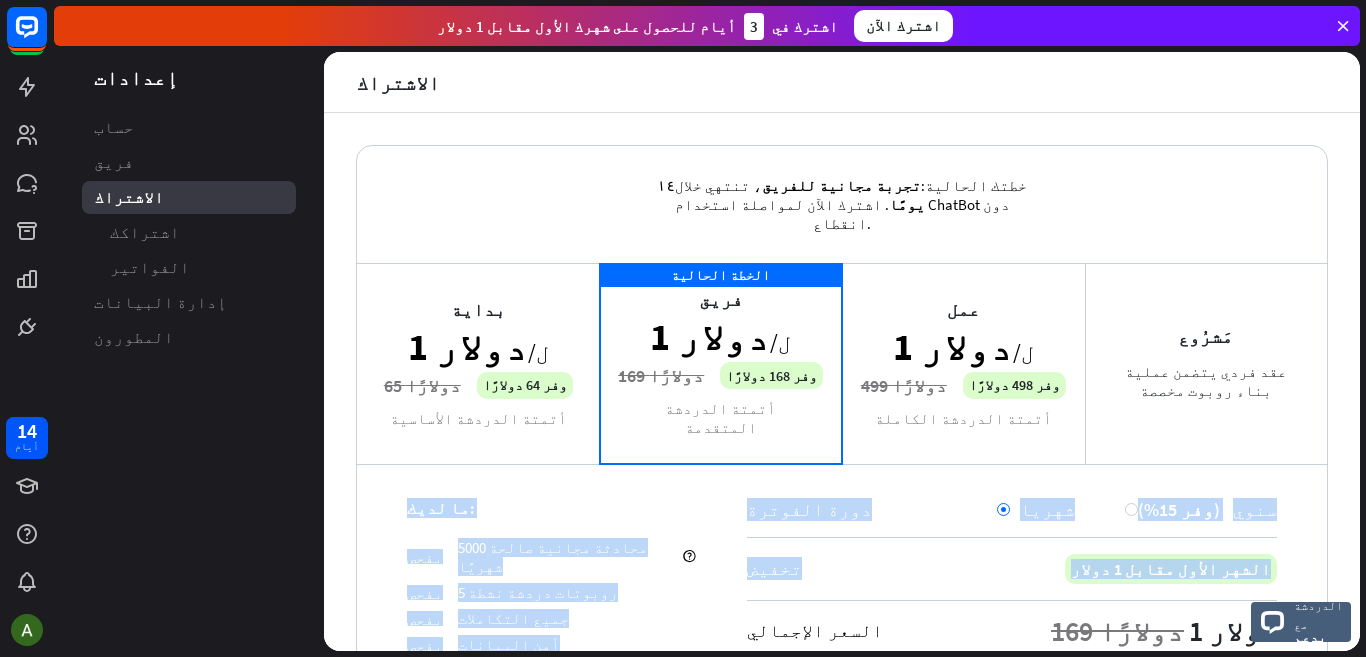 click on "مَشرُوع
عقد فردي يتضمن عملية بناء روبوت مخصصة" at bounding box center (1206, 363) 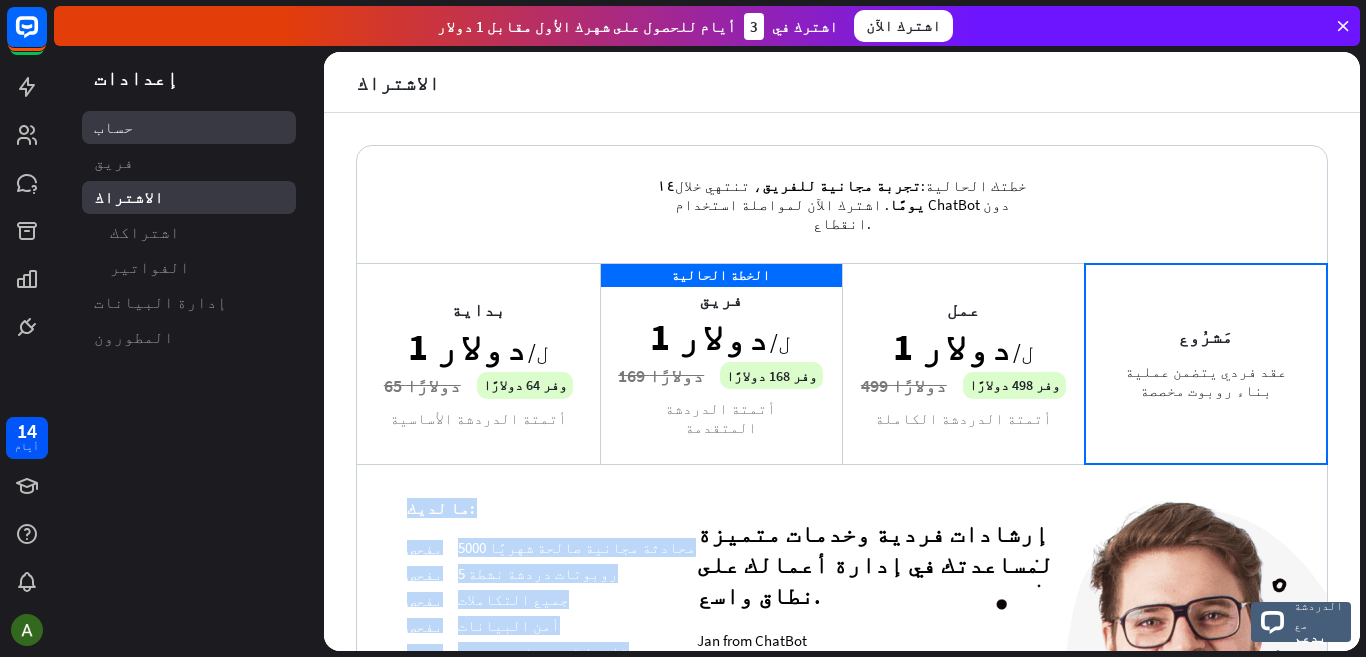 click on "حساب" at bounding box center [189, 127] 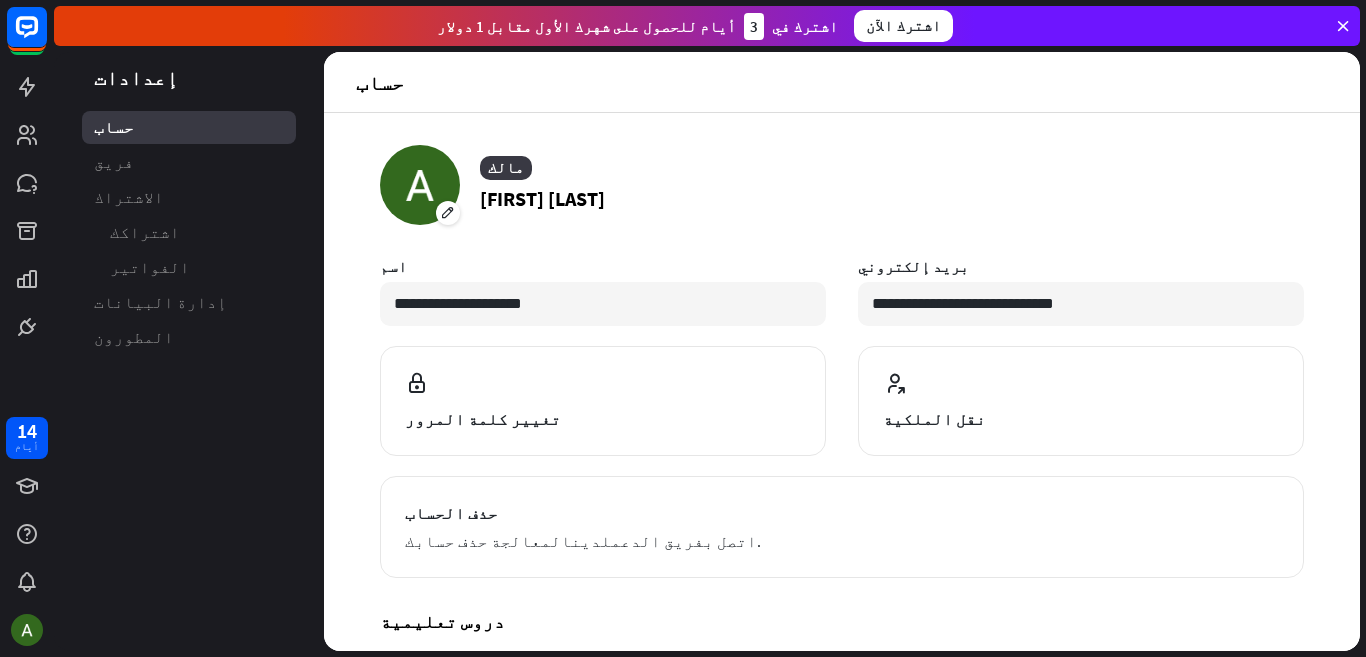 drag, startPoint x: 1365, startPoint y: 281, endPoint x: 1361, endPoint y: 336, distance: 55.145264 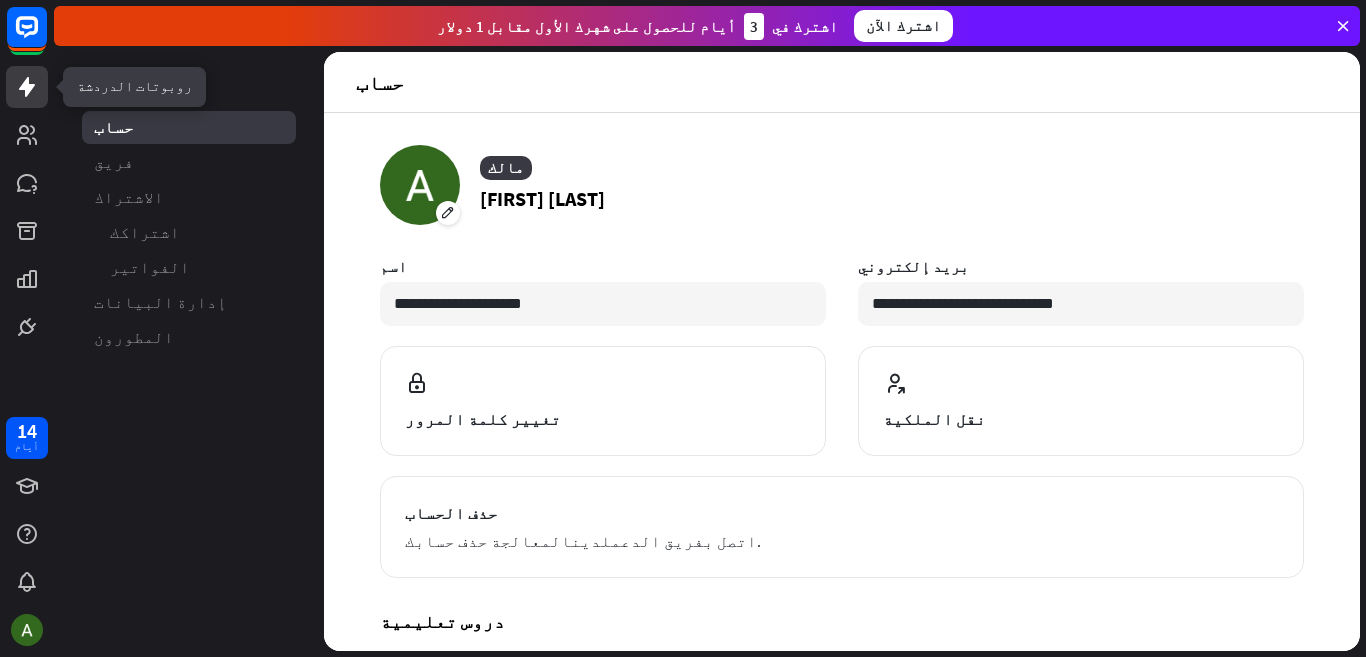 click 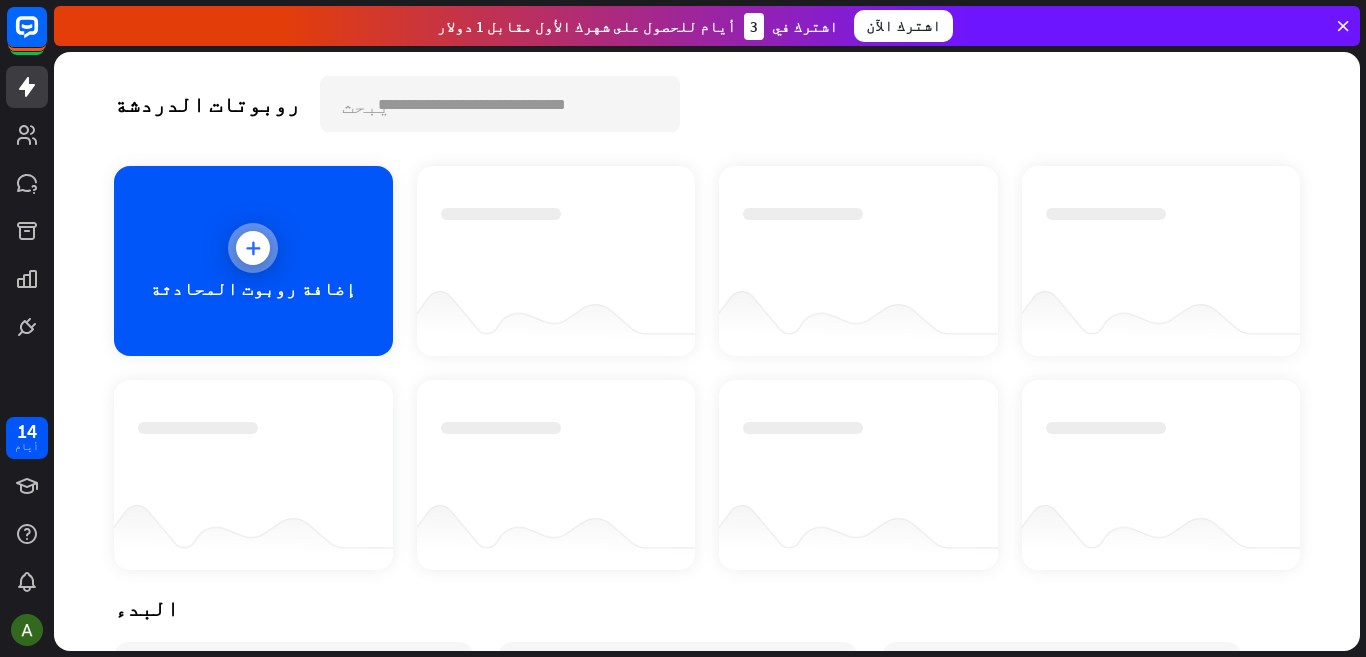 click at bounding box center (253, 248) 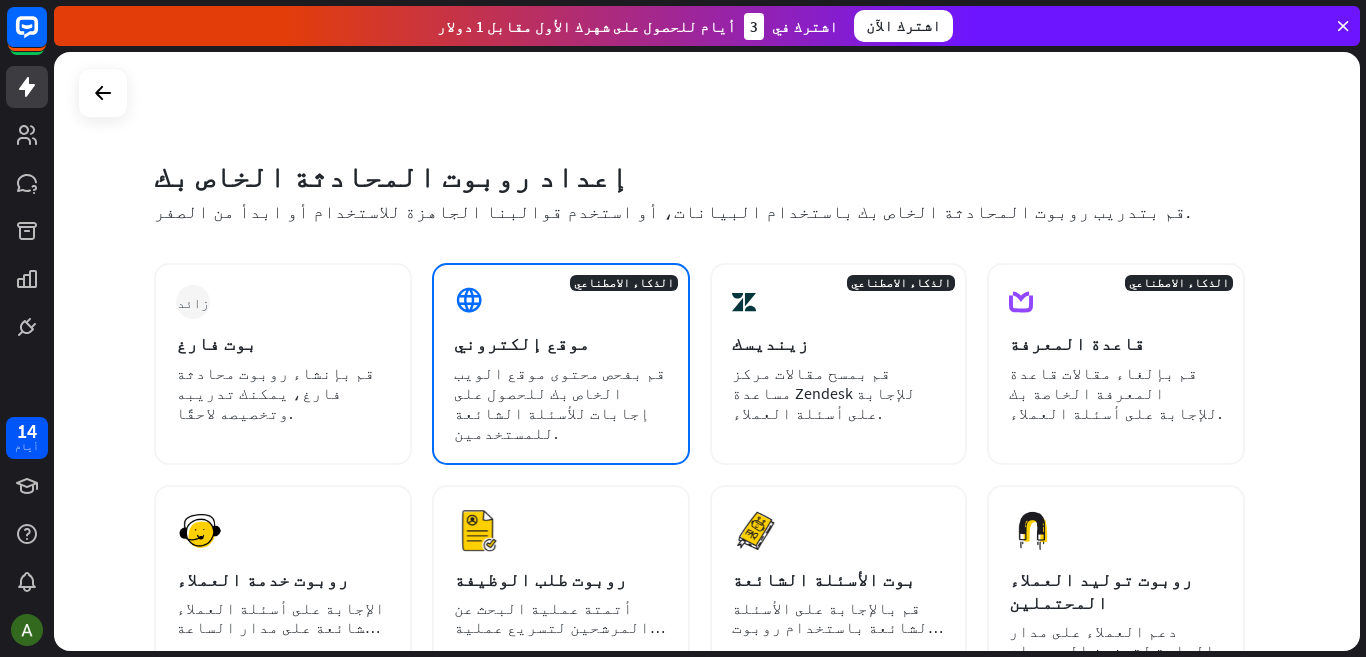 click on "قم بفحص محتوى موقع الويب الخاص بك للحصول على إجابات للأسئلة الشائعة للمستخدمين." at bounding box center [560, 403] 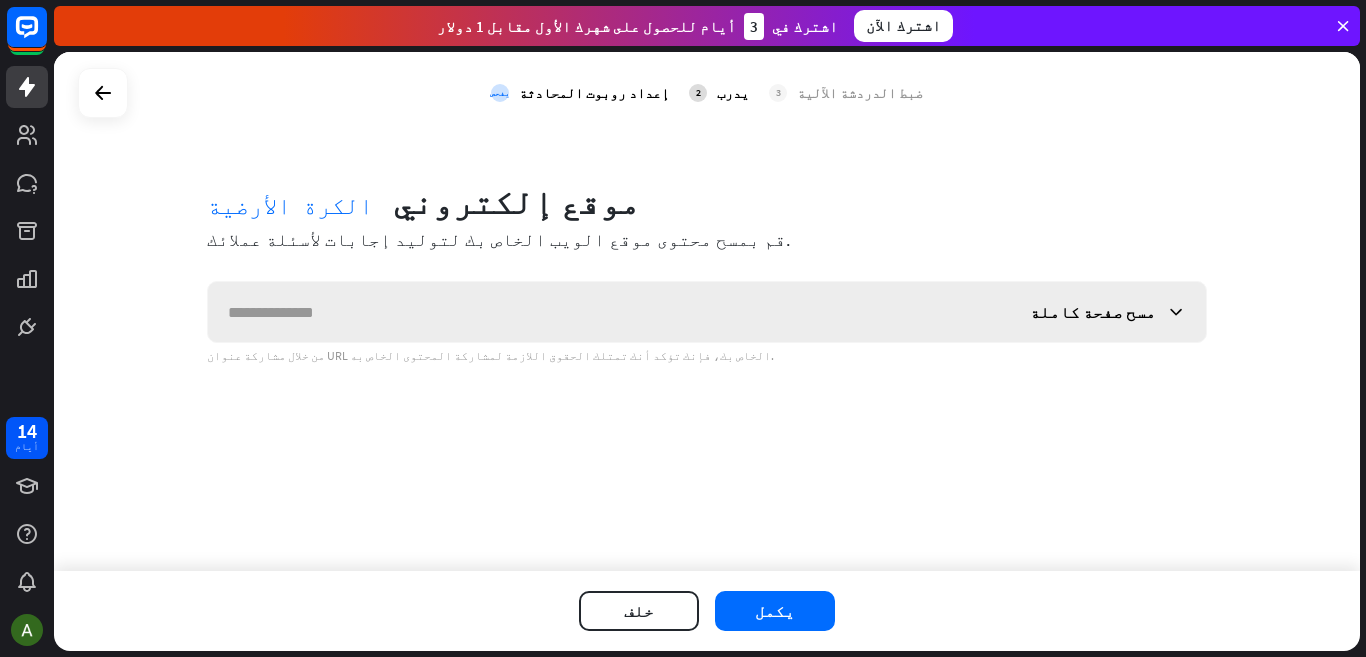 click at bounding box center [609, 312] 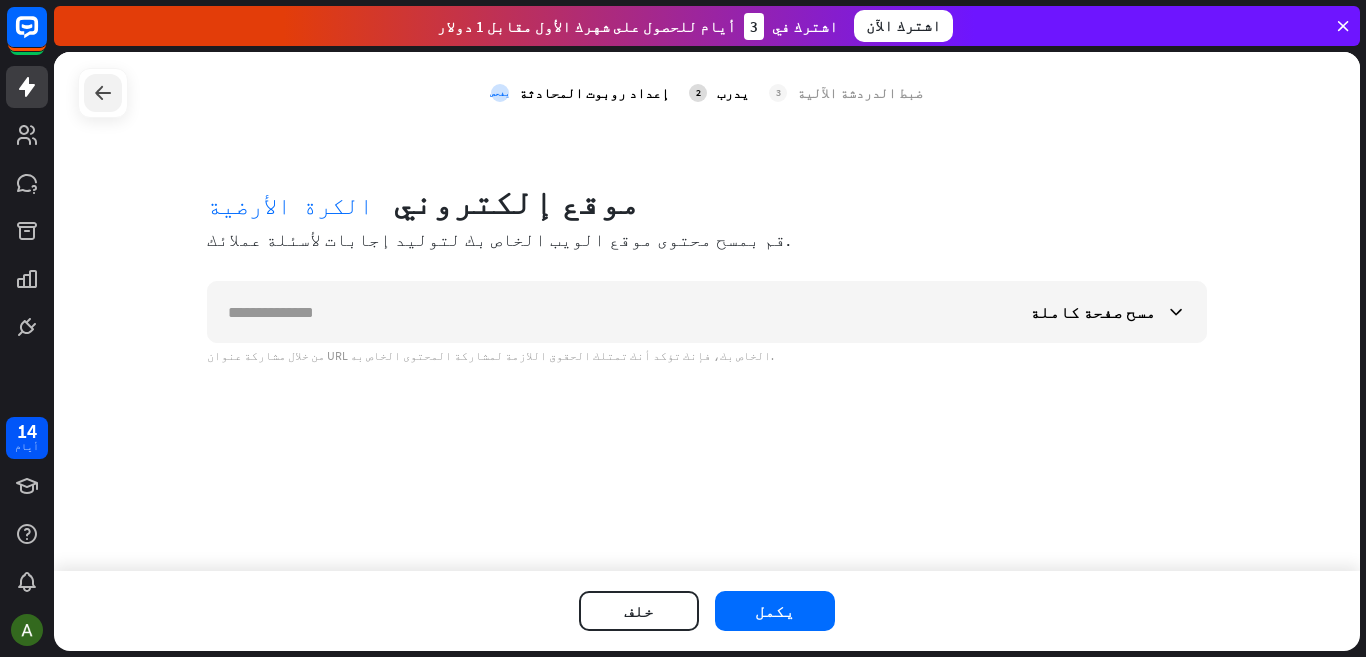 click at bounding box center [103, 93] 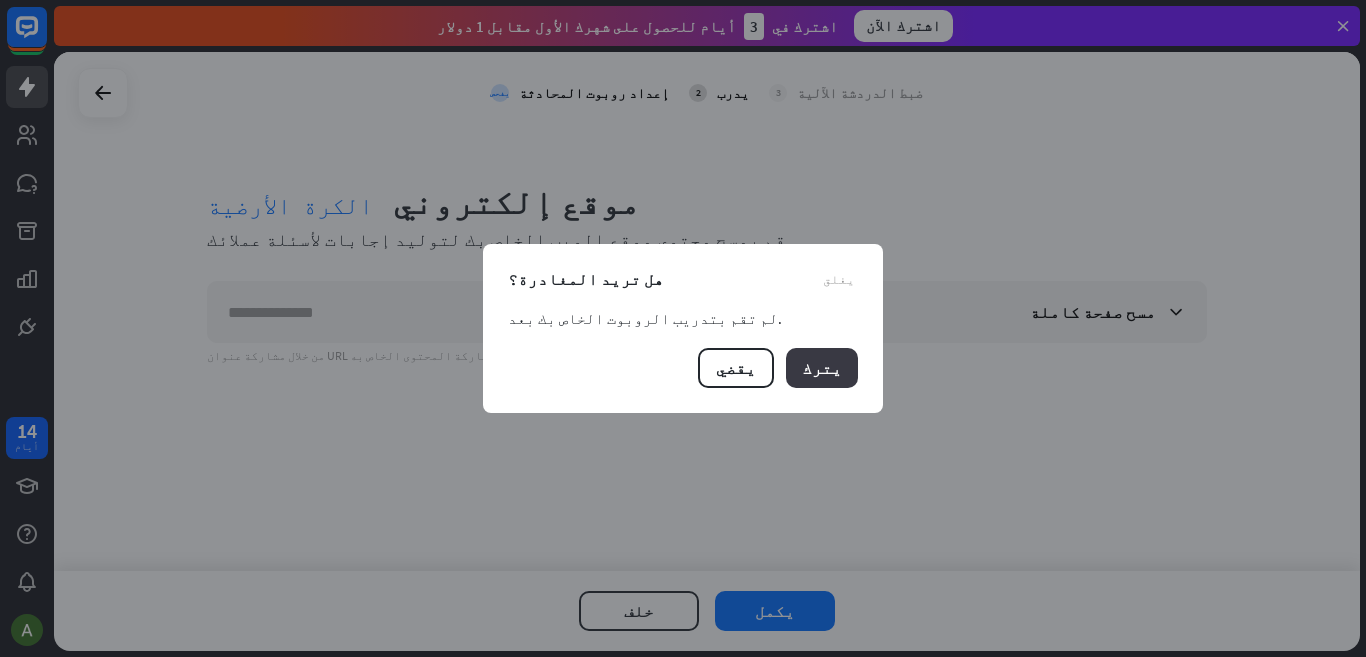 click on "يترك" at bounding box center [822, 368] 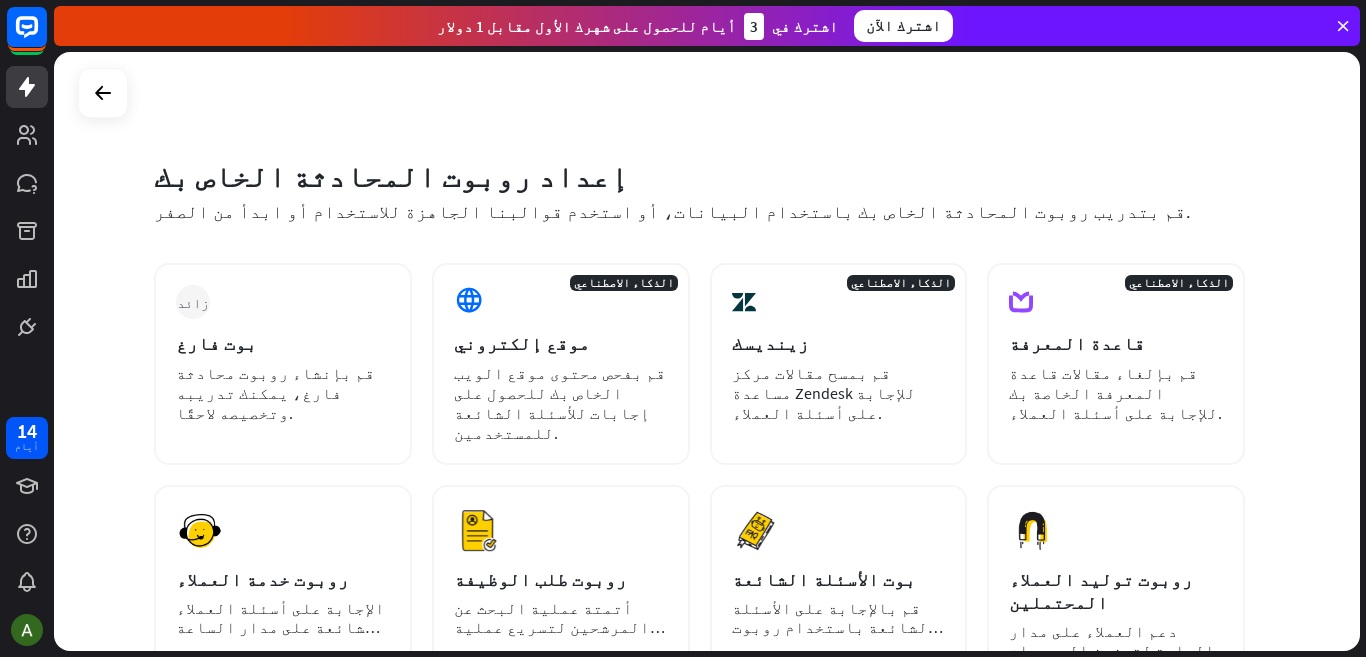 click on "Set up your chatbot
Train your chatbot with data, or use our ready-to-go templates or start from scratch.
+   Empty bot
Create an empty chatbot, you can train and customize it later.
AI   Website
Scan your website content to answer users’ FAQs.
AI               Zendesk
Scan Zendesk help center articles to answer customers’ questions." at bounding box center [710, 354] 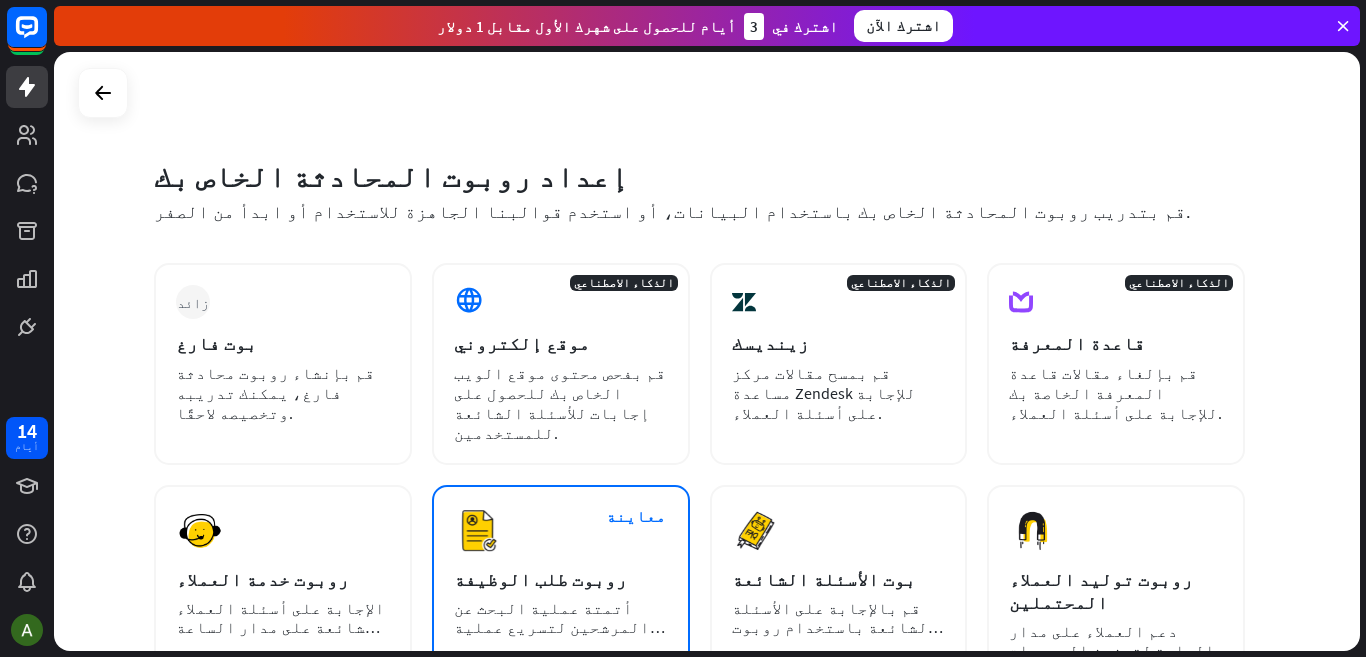 click on "أتمتة عملية البحث عن المرشحين لتسريع عملية التوظيف الخاصة بك." at bounding box center (559, 627) 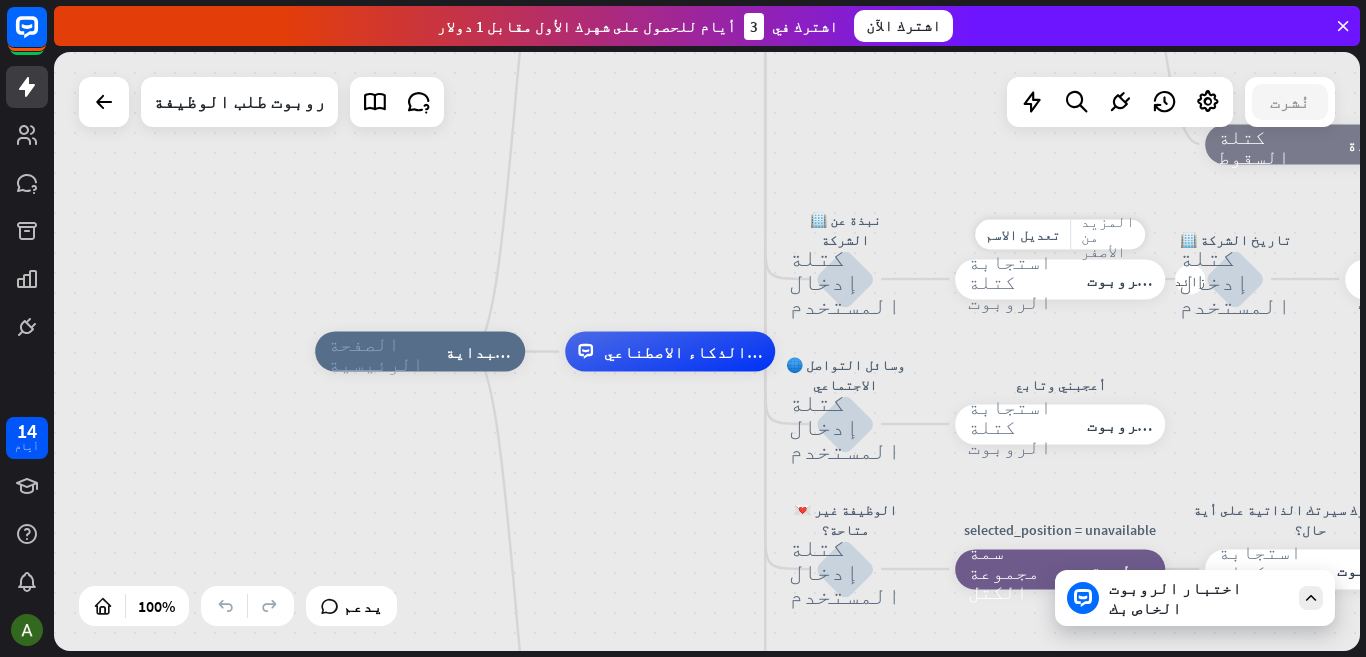 click on "استجابة كتلة الروبوت" at bounding box center [1010, 279] 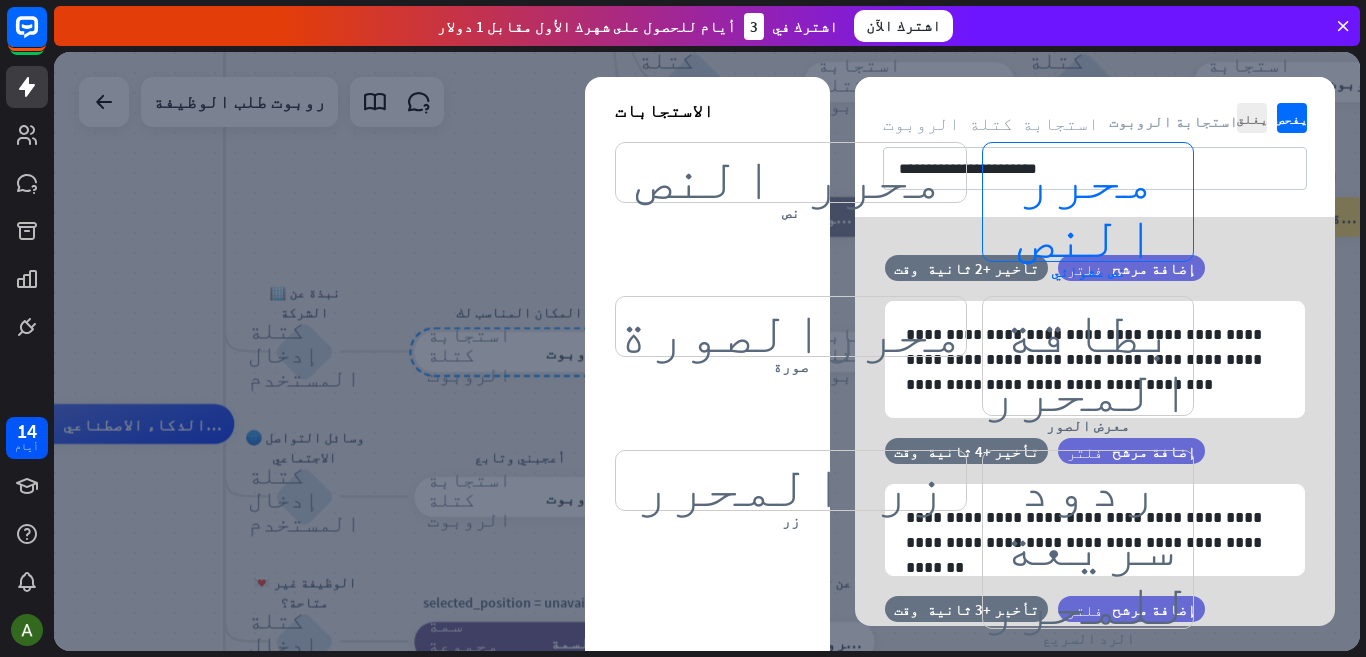 click on "محرر النص" at bounding box center (1088, 202) 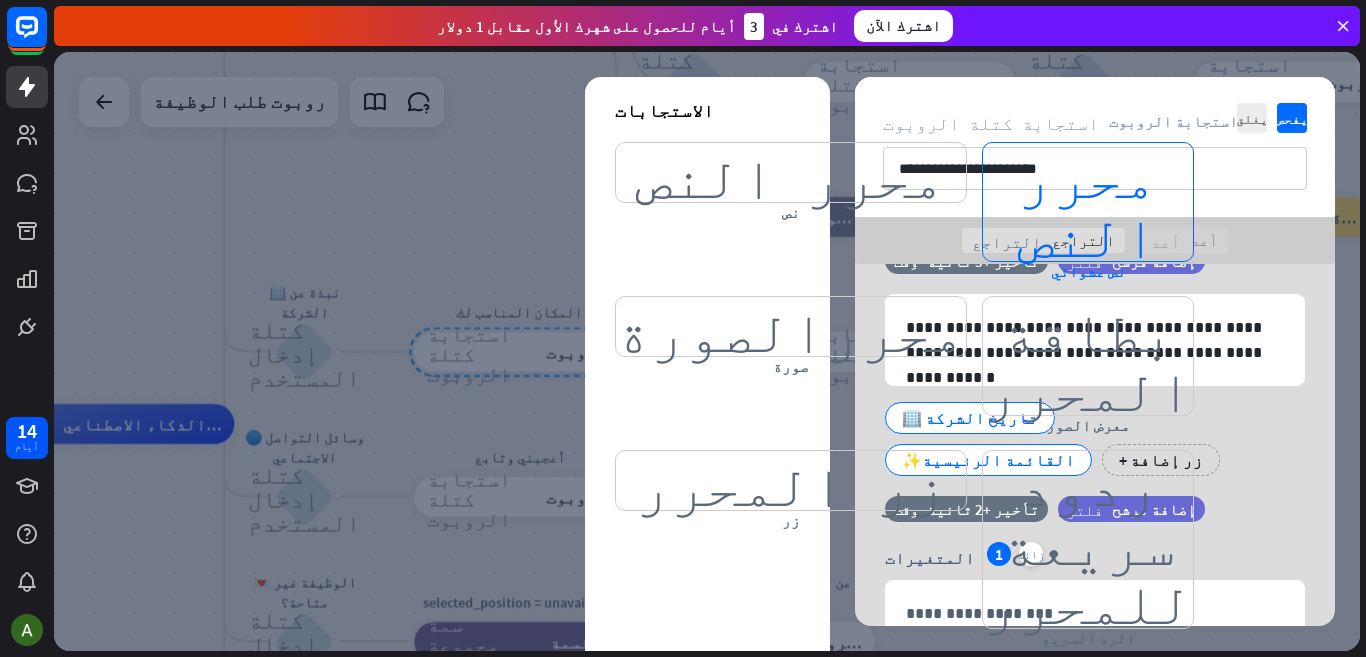 scroll, scrollTop: 619, scrollLeft: 0, axis: vertical 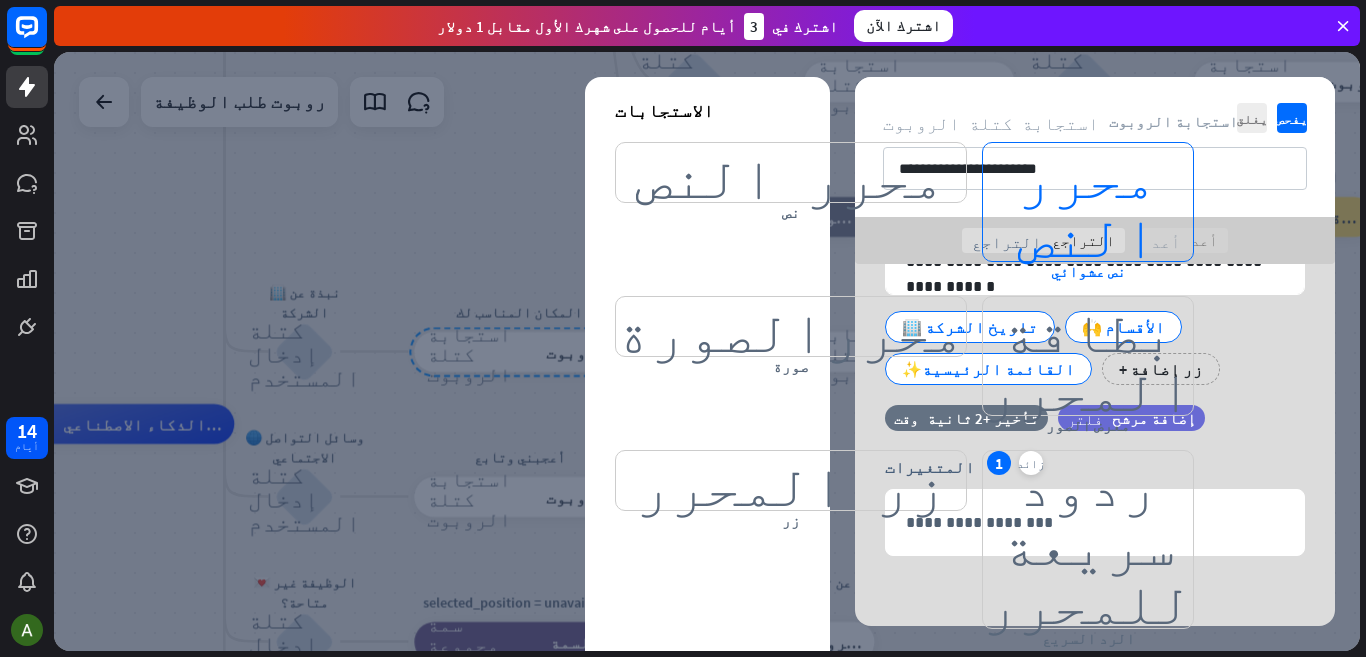 click on "محرر النص" at bounding box center [1088, 202] 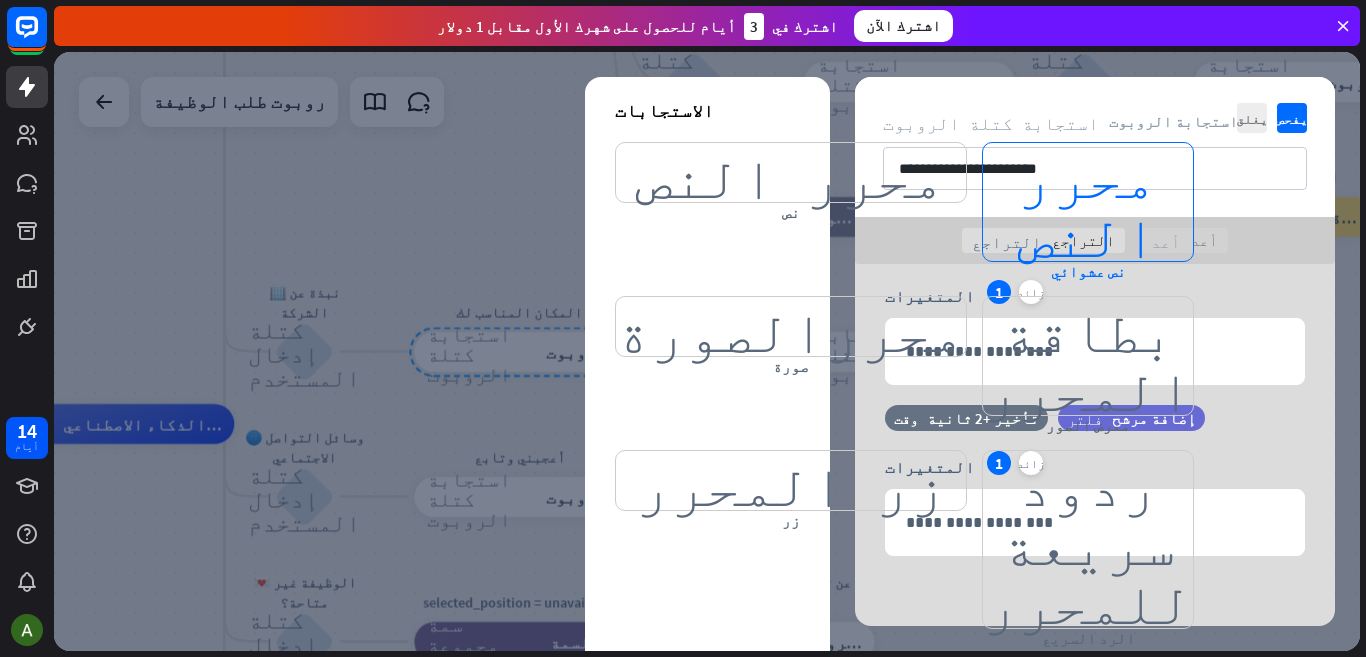 click on "محرر النص" at bounding box center (1088, 202) 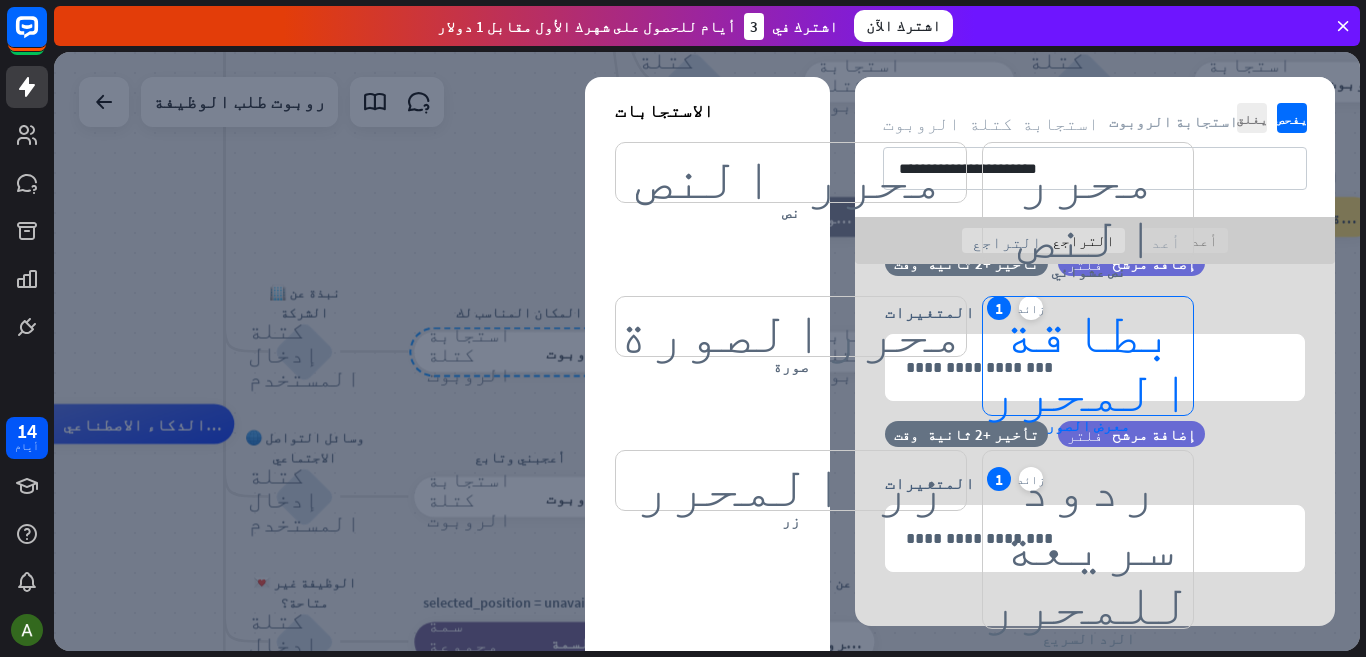scroll, scrollTop: 961, scrollLeft: 0, axis: vertical 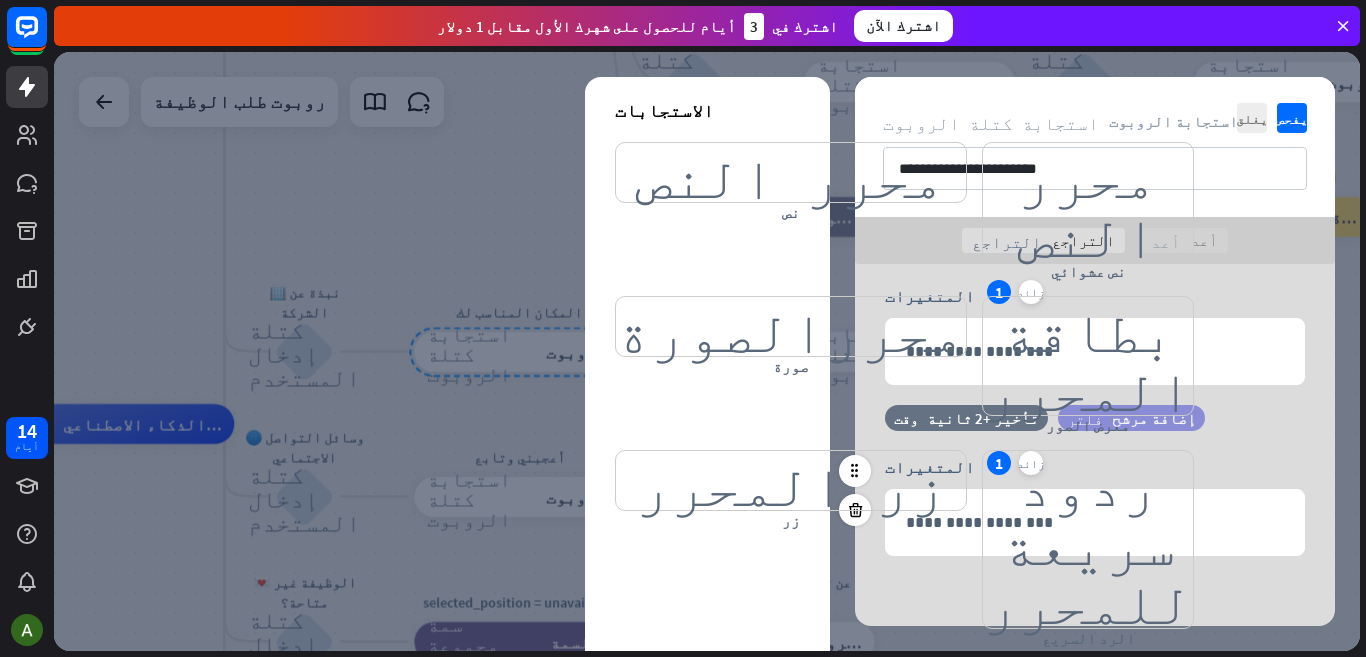 click on "إضافة مرشح" at bounding box center (1154, 418) 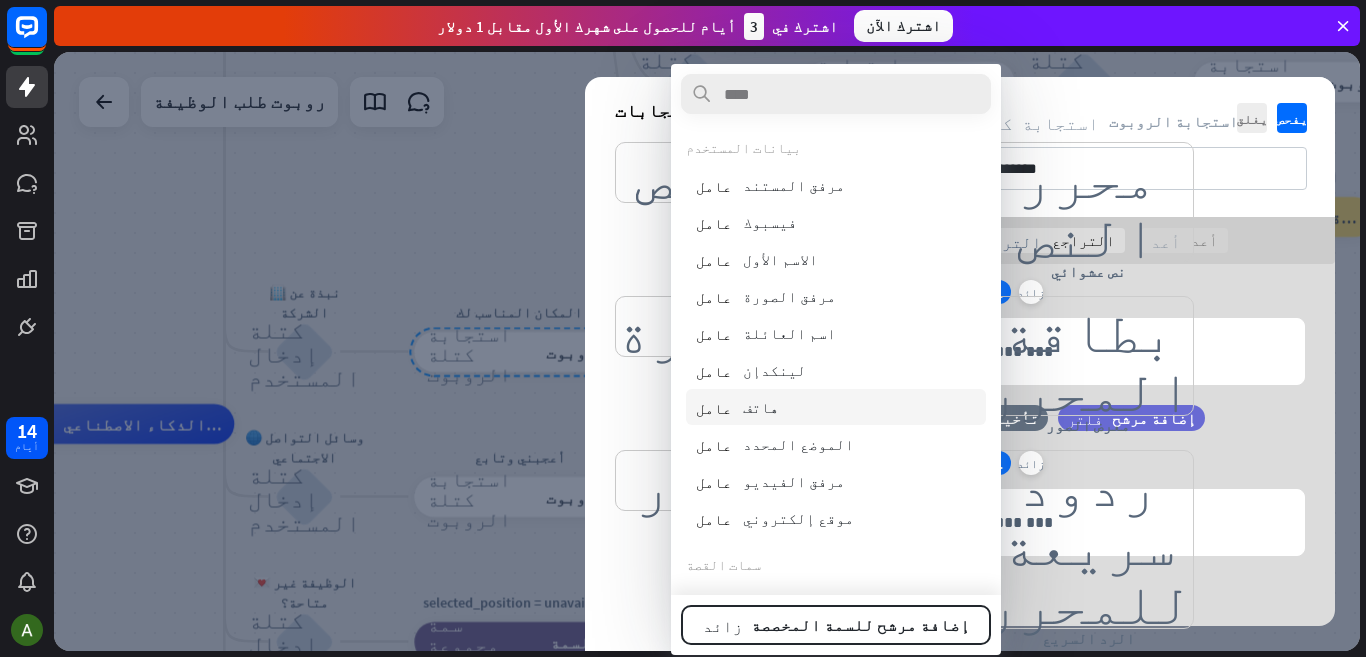 click on "هاتف" at bounding box center [761, 407] 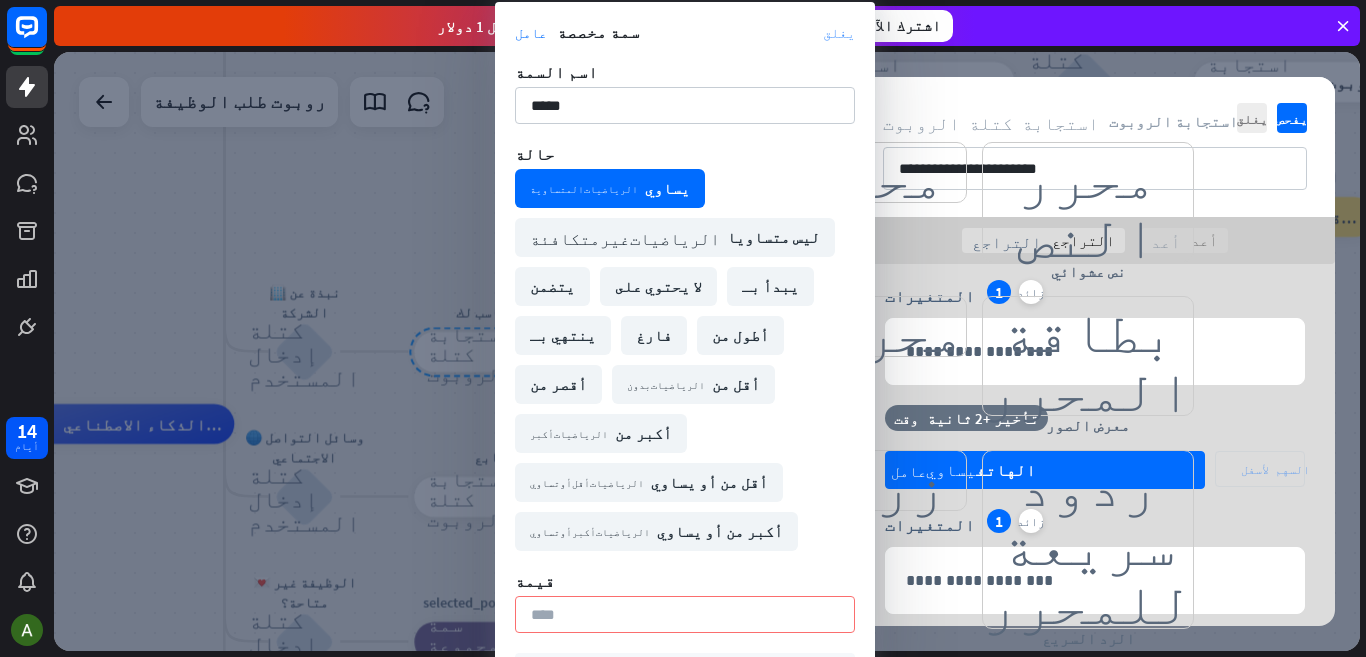 click on "يغلق" at bounding box center (839, 32) 